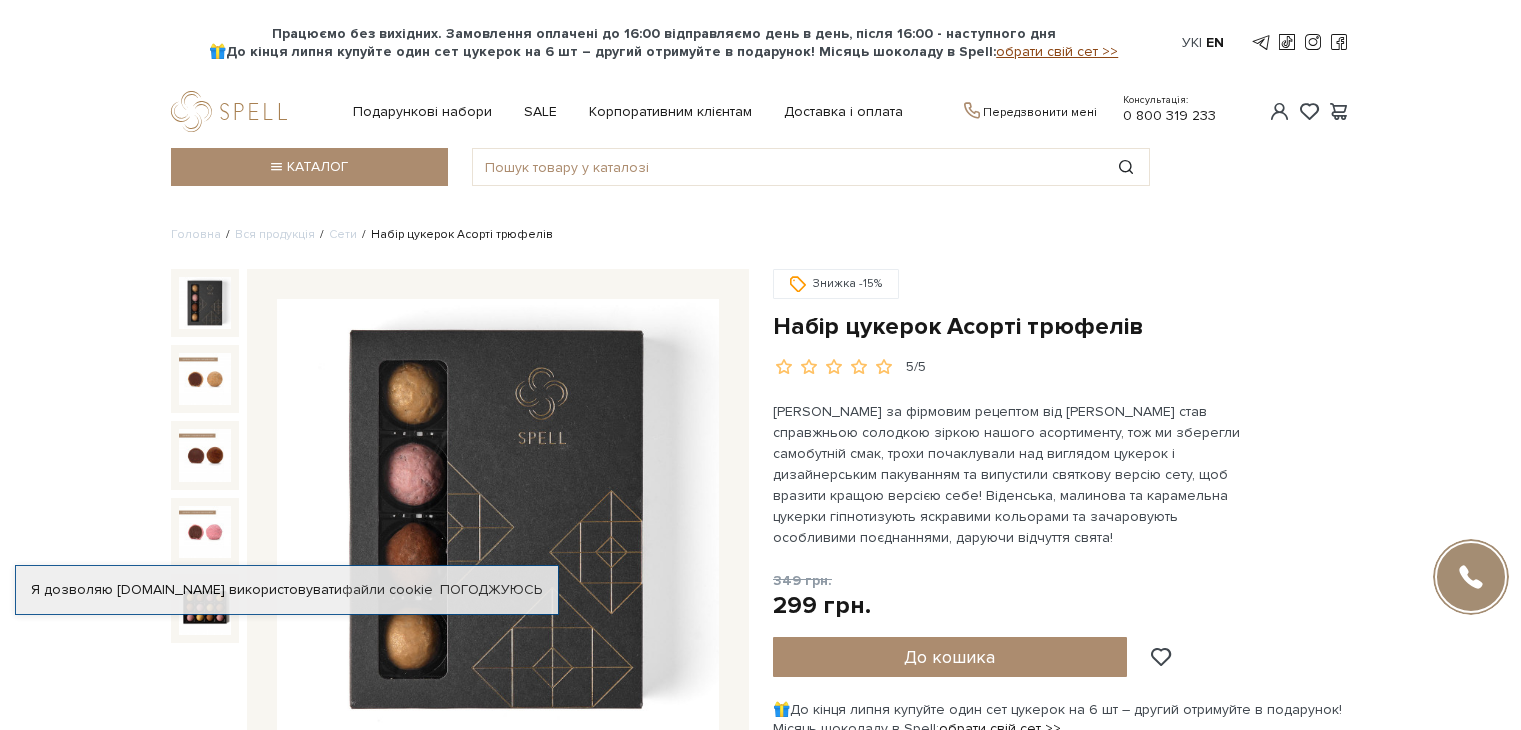 scroll, scrollTop: 159, scrollLeft: 0, axis: vertical 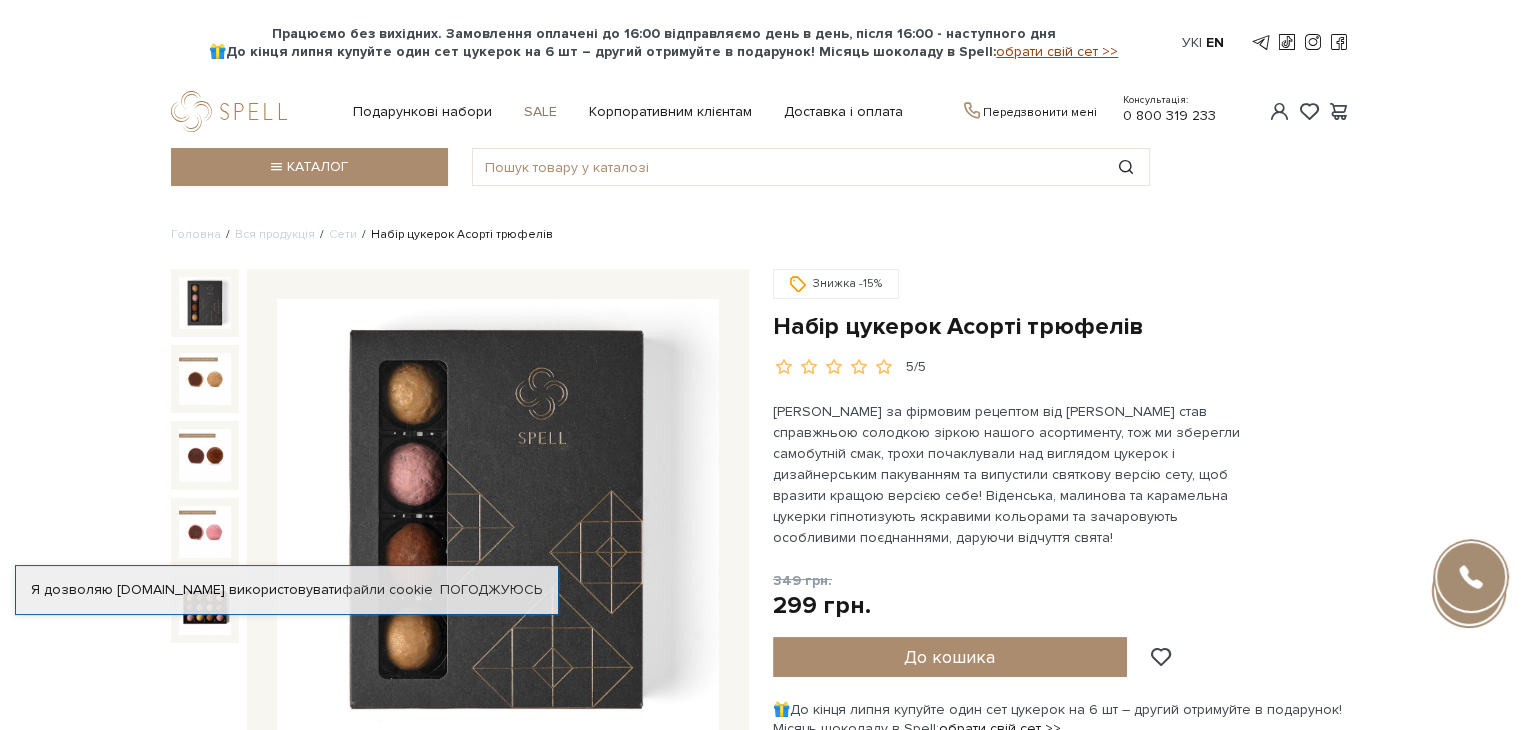 click on "SALE" at bounding box center [540, 112] 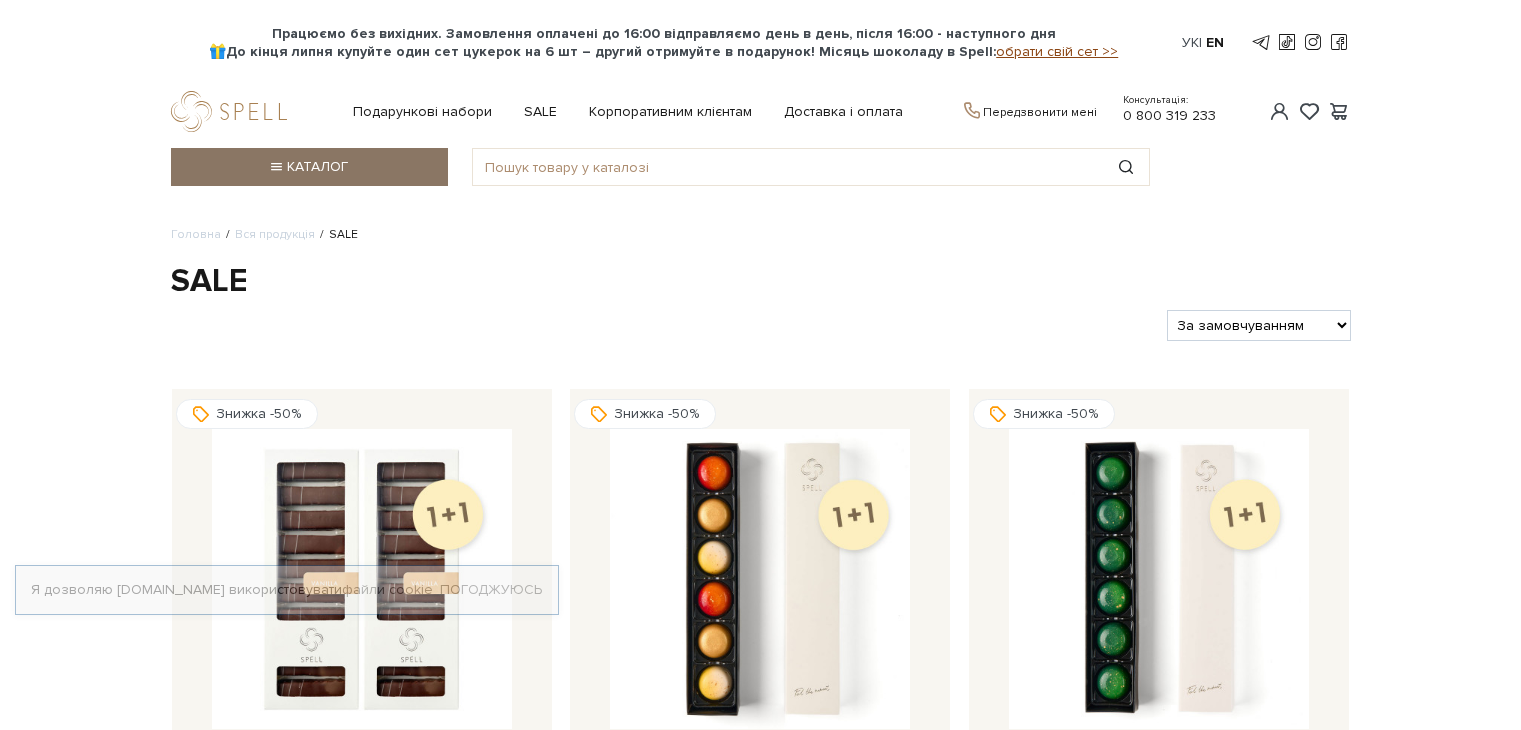 scroll, scrollTop: 0, scrollLeft: 0, axis: both 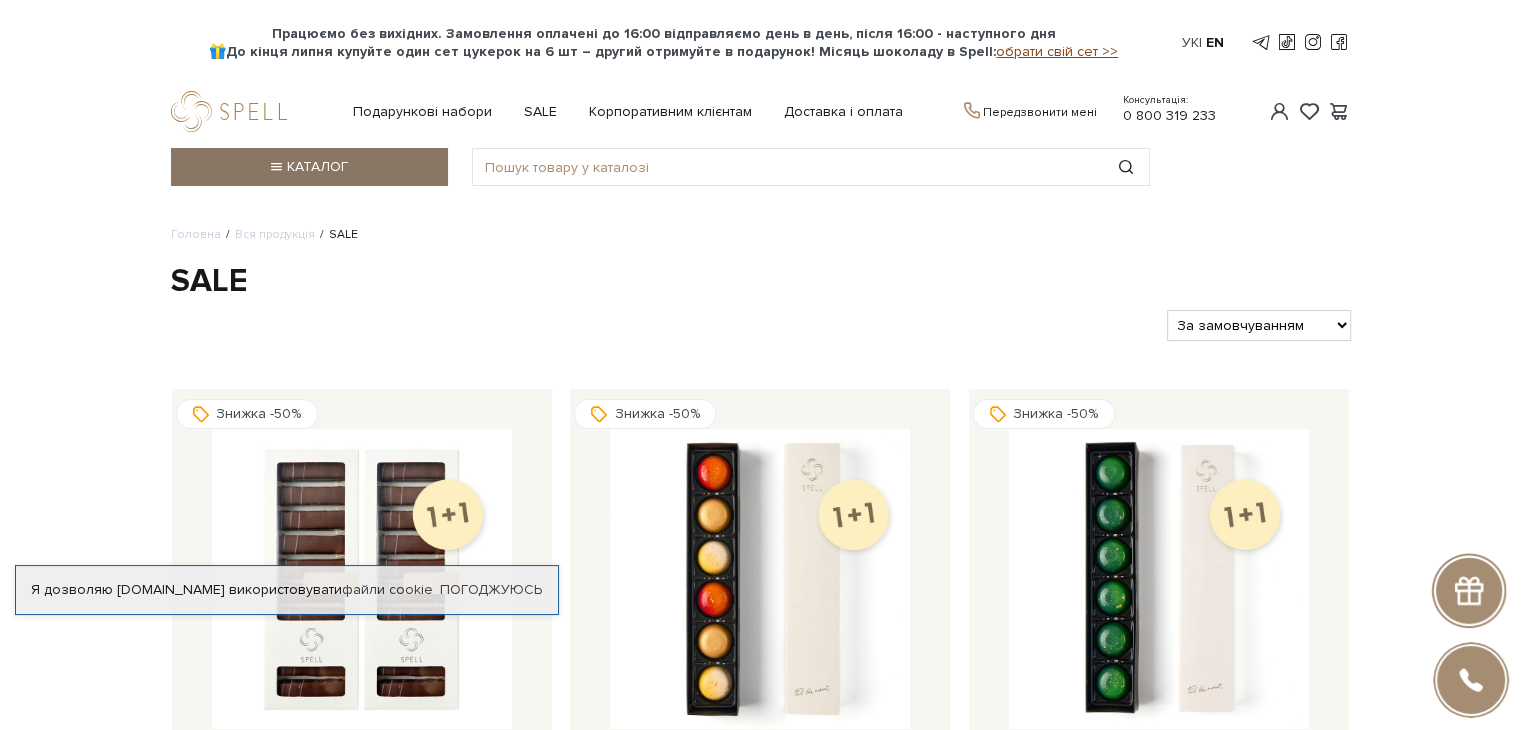 click on "Каталог" at bounding box center (309, 167) 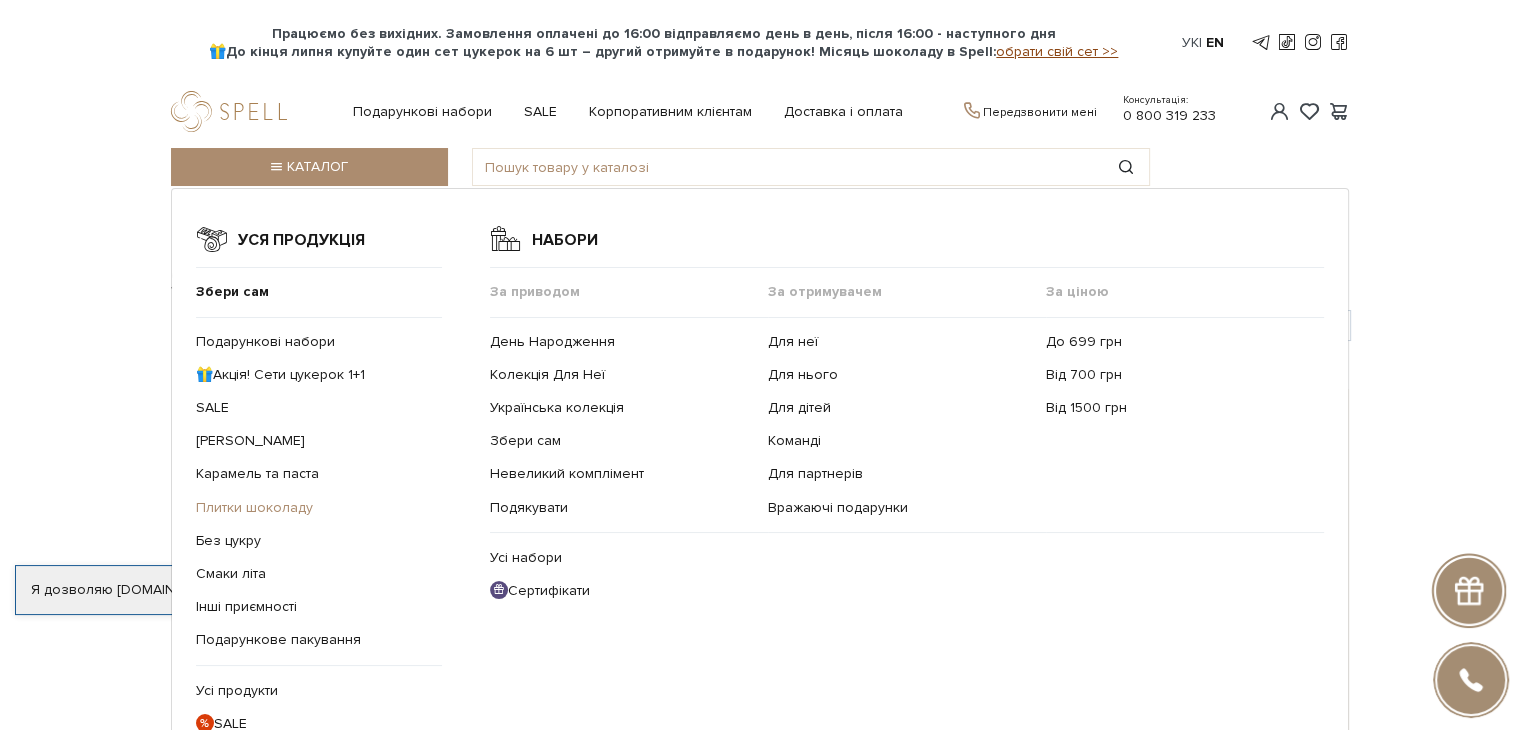 click on "Плитки шоколаду" at bounding box center (254, 507) 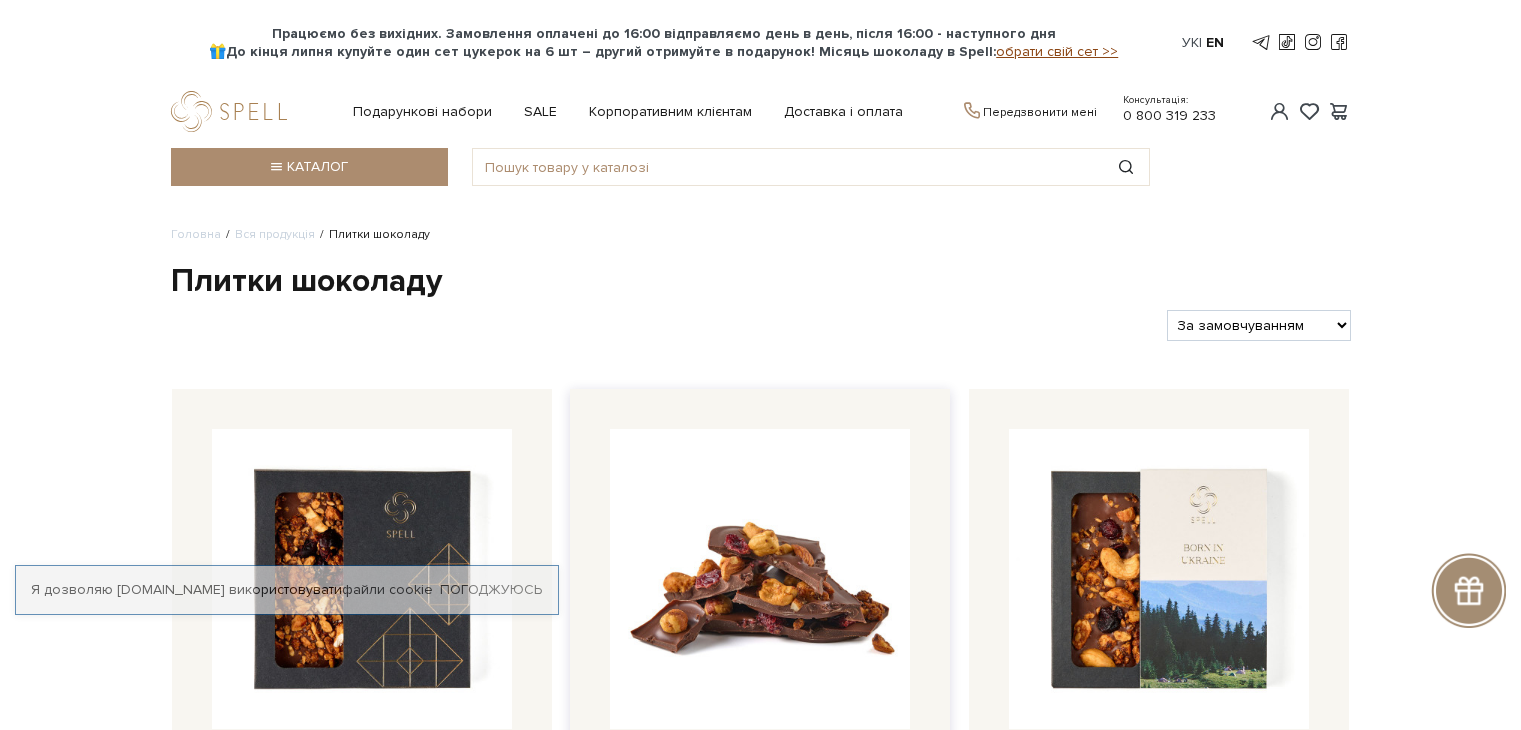 scroll, scrollTop: 0, scrollLeft: 0, axis: both 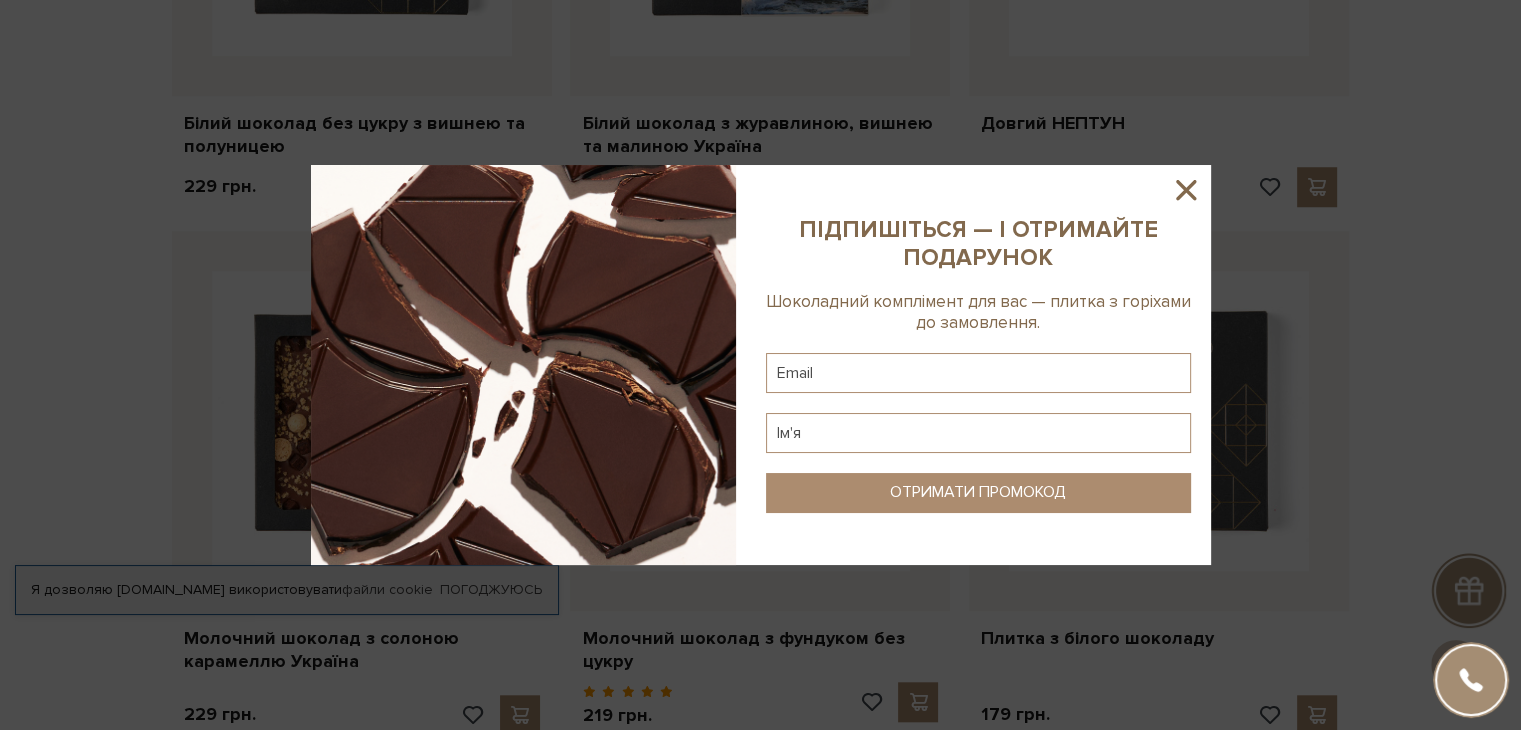 click 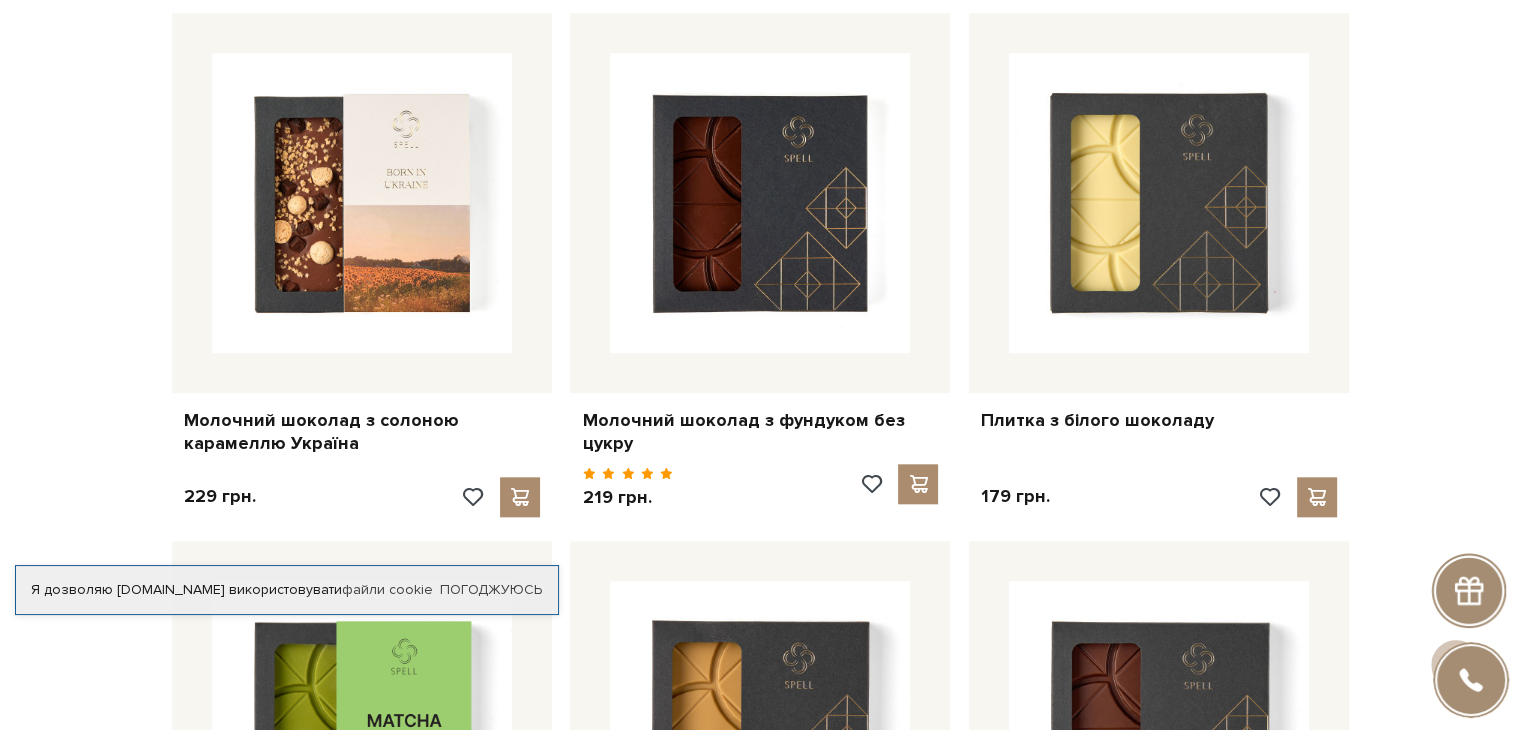 scroll, scrollTop: 1947, scrollLeft: 0, axis: vertical 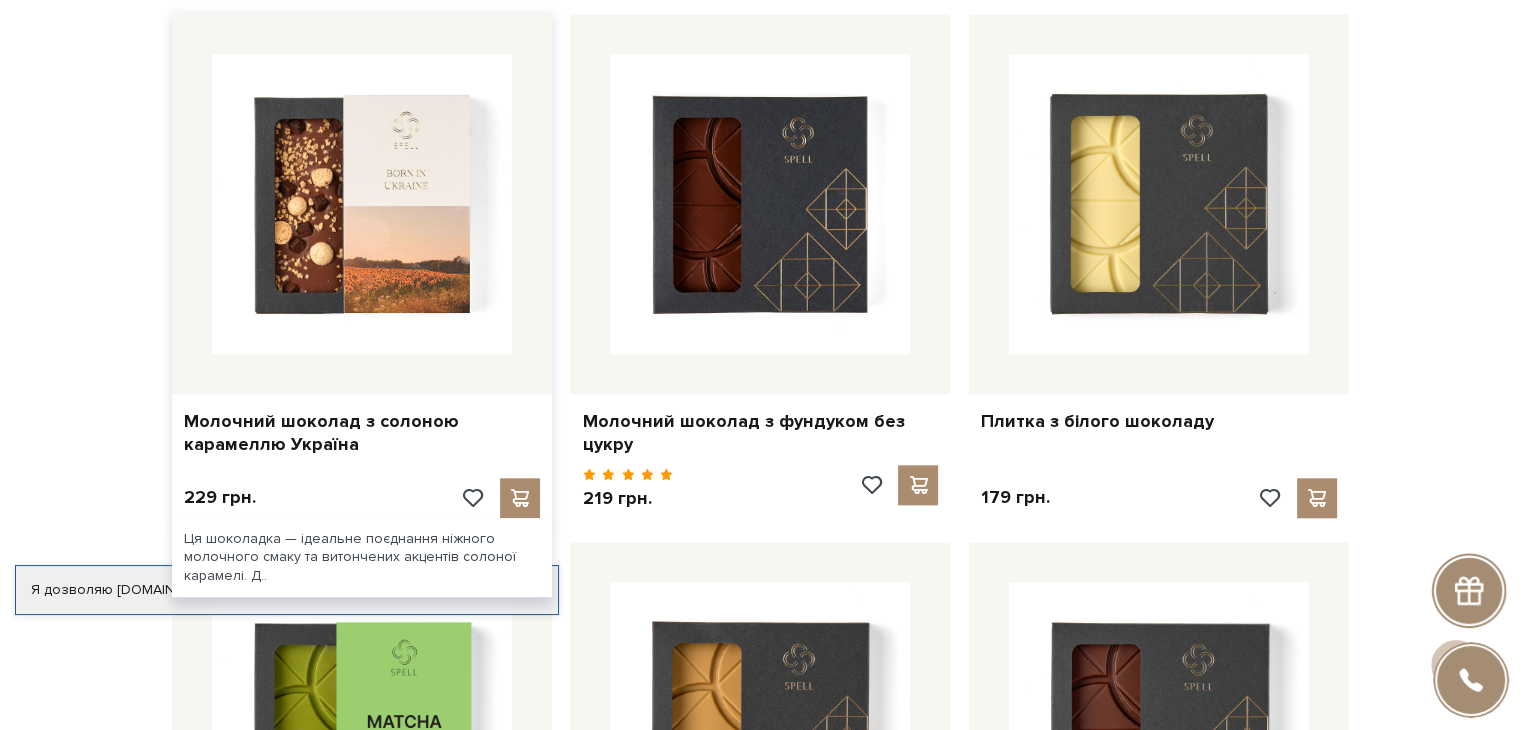 click at bounding box center (362, 204) 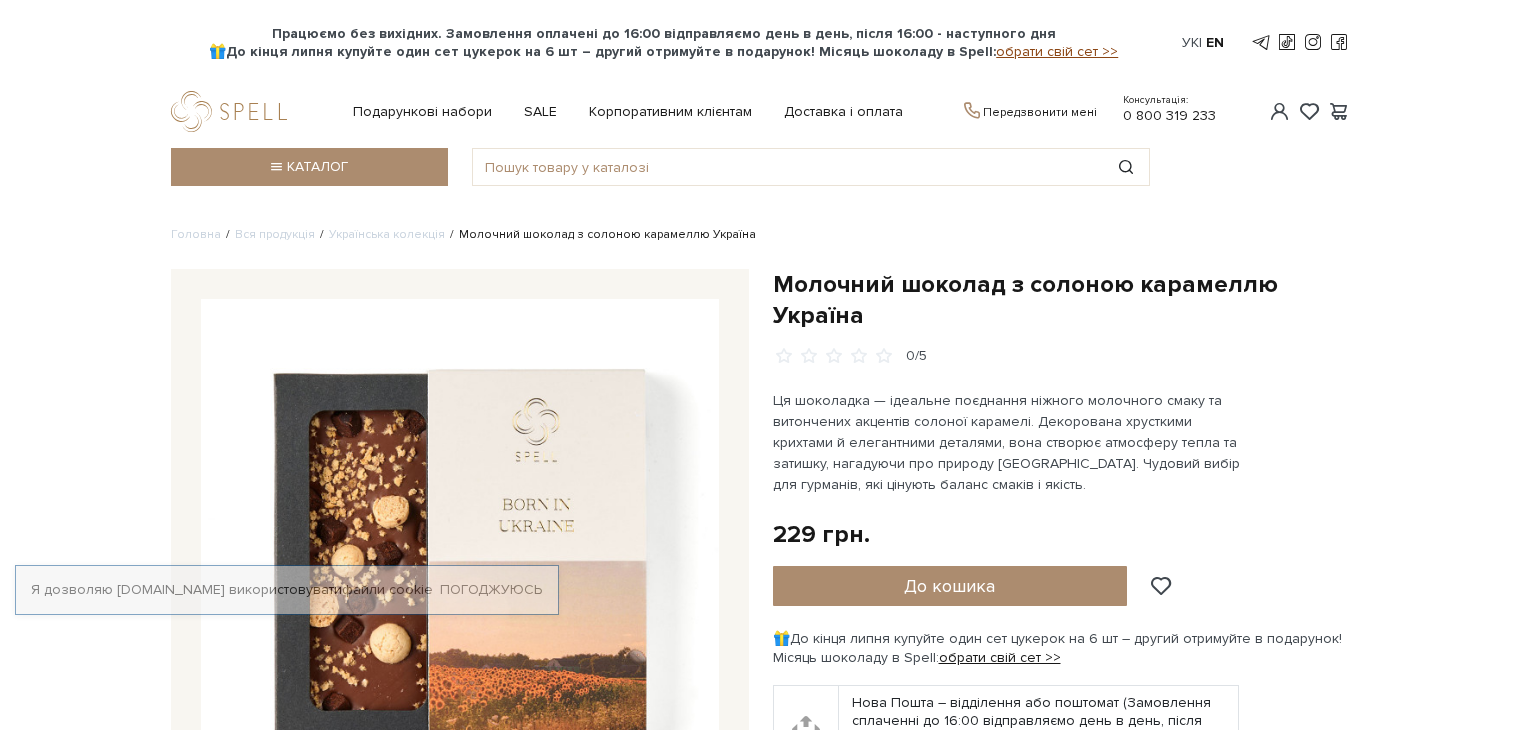 scroll, scrollTop: 0, scrollLeft: 0, axis: both 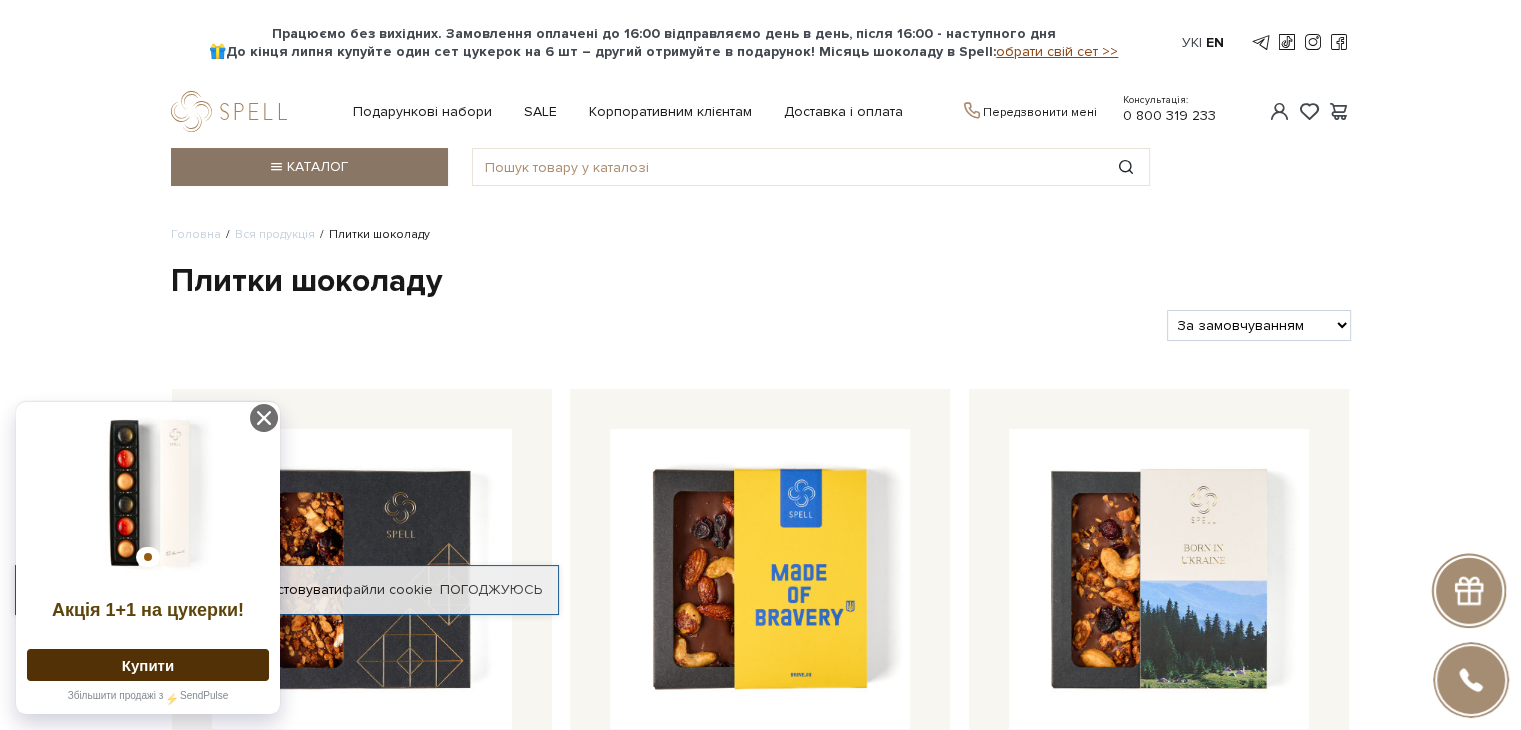 click on "Каталог" at bounding box center (309, 167) 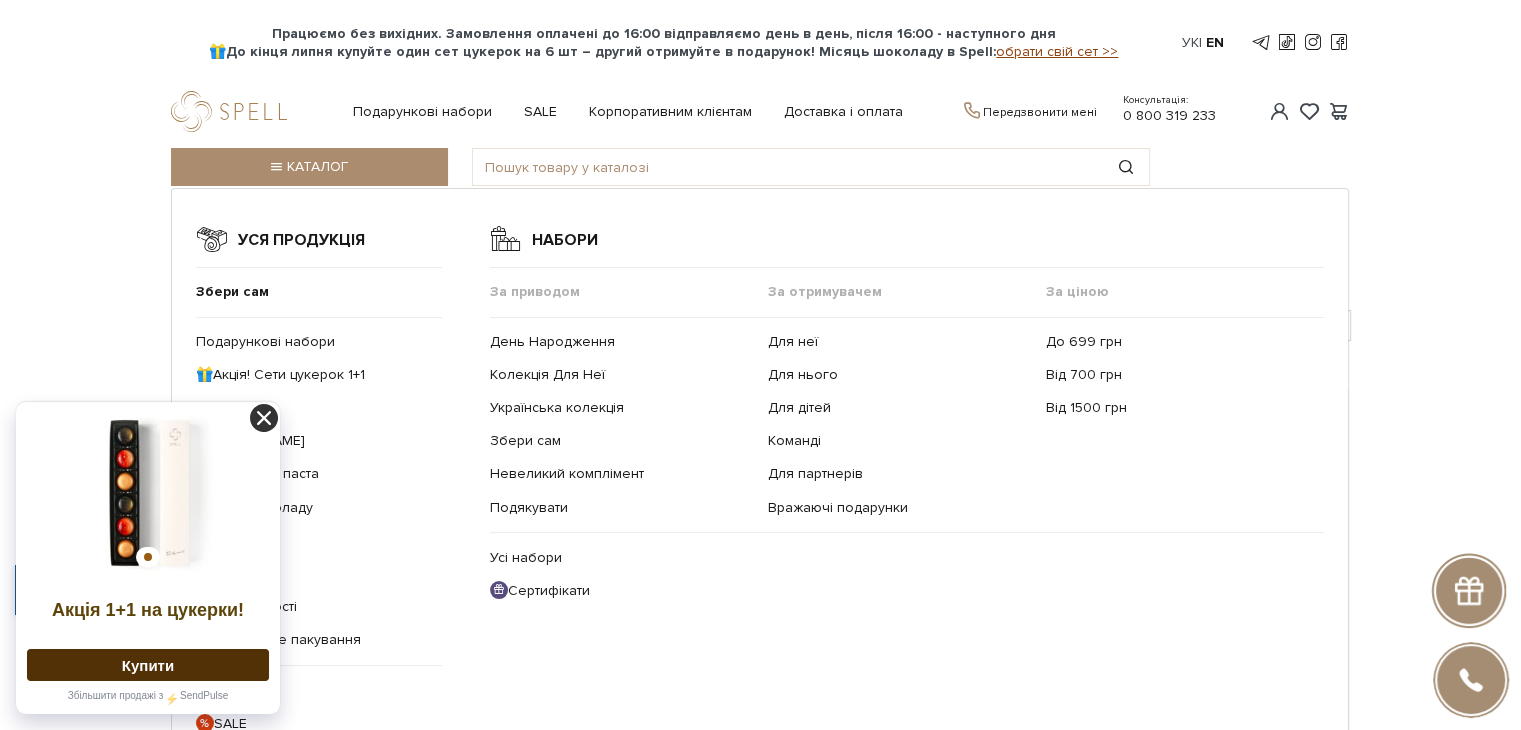 click 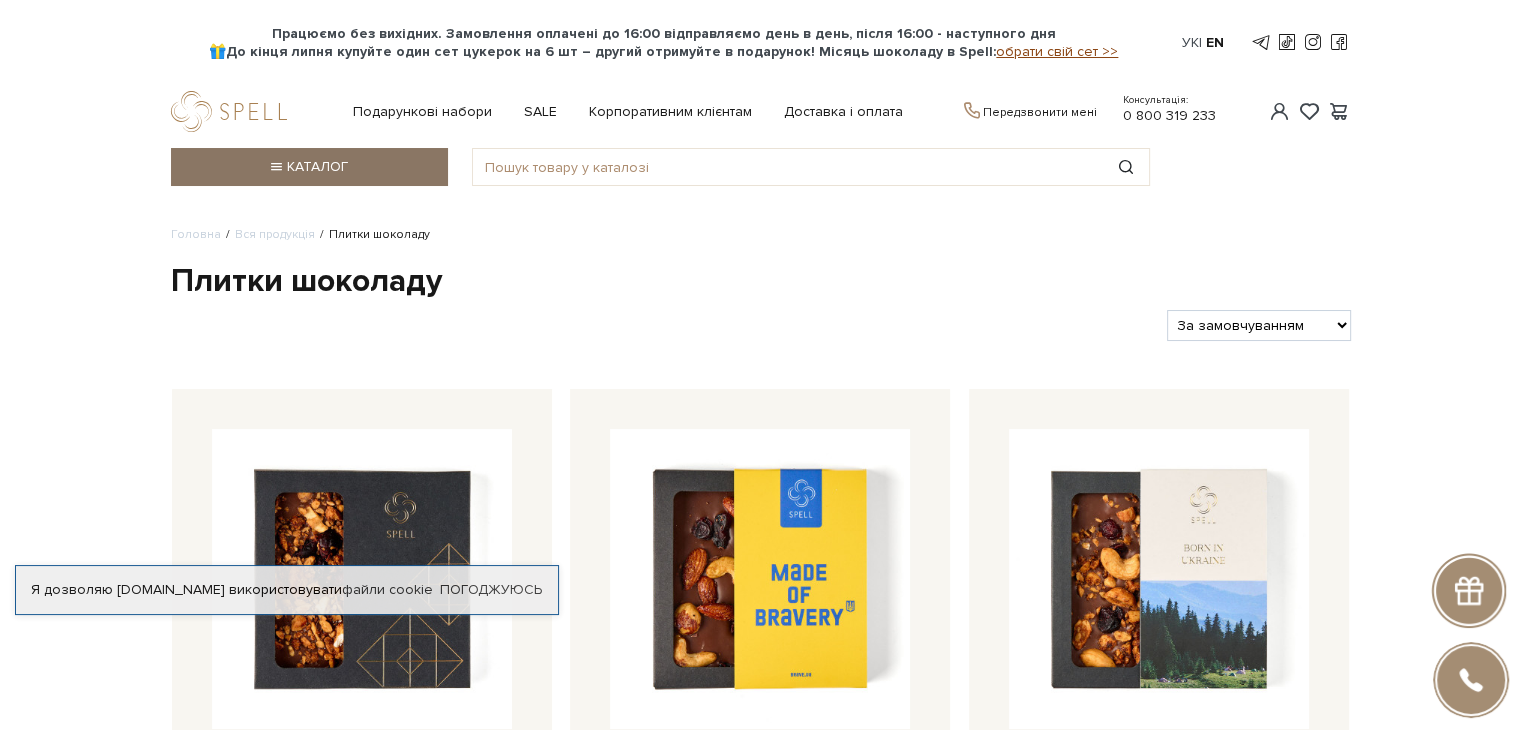 click on "Каталог" at bounding box center [309, 167] 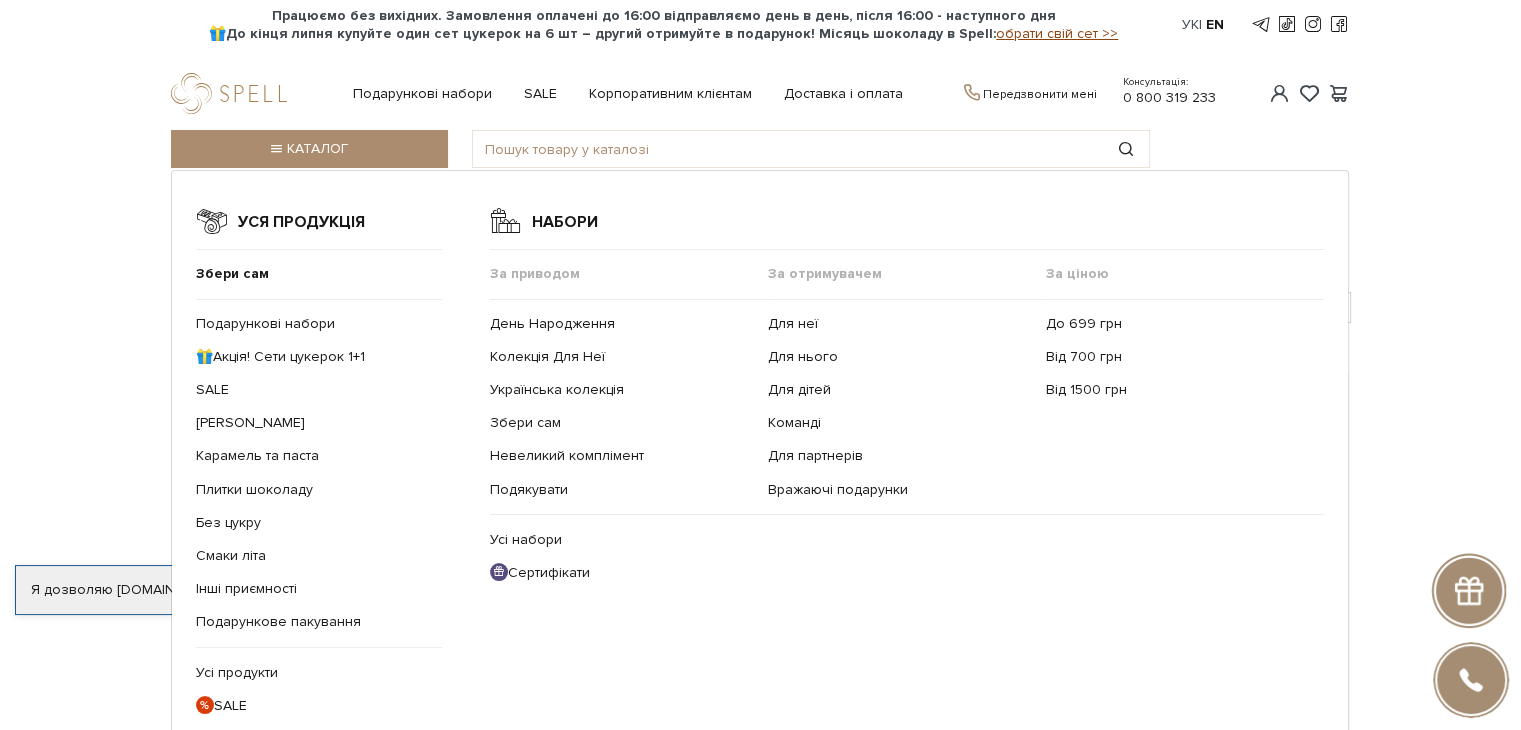 scroll, scrollTop: 19, scrollLeft: 0, axis: vertical 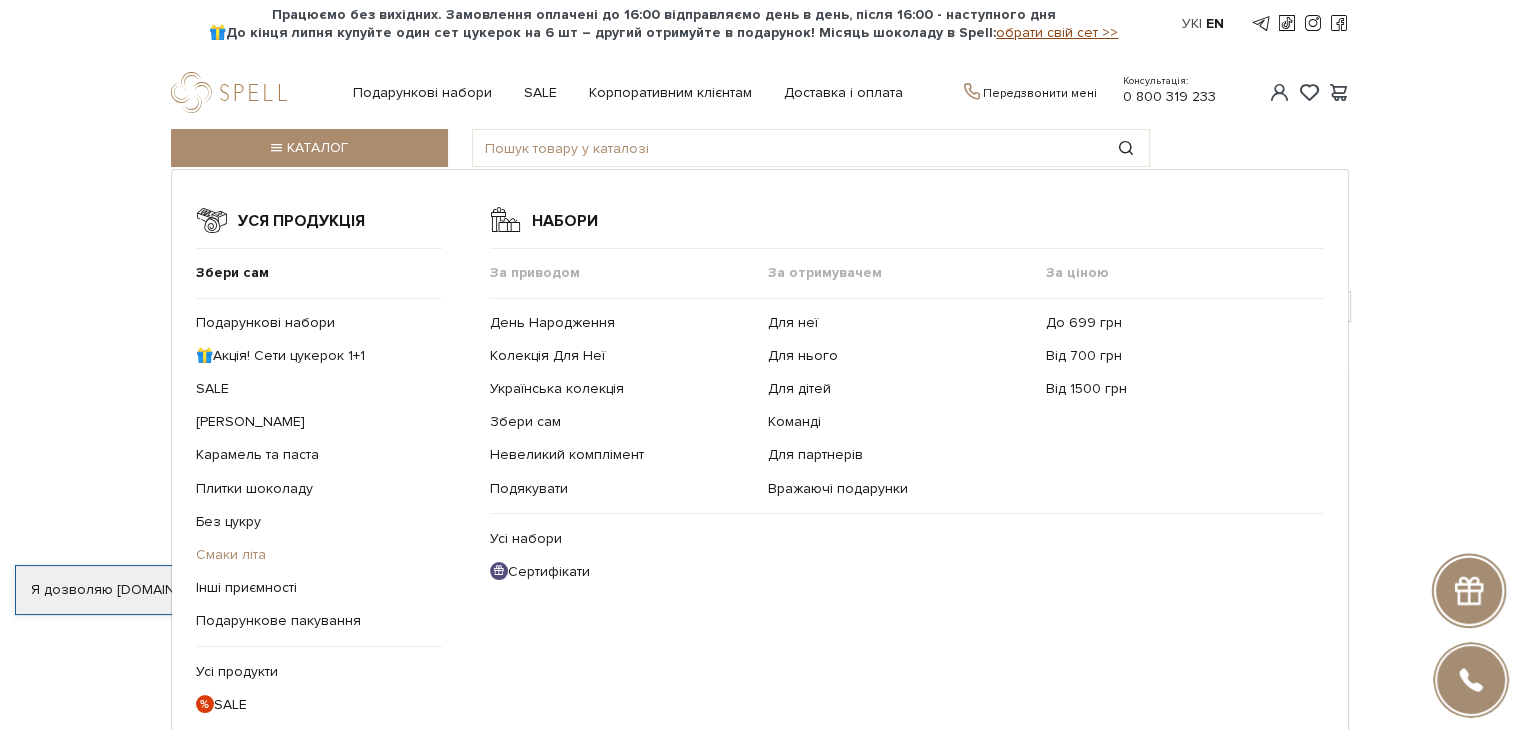 click on "Смаки літа" at bounding box center [231, 554] 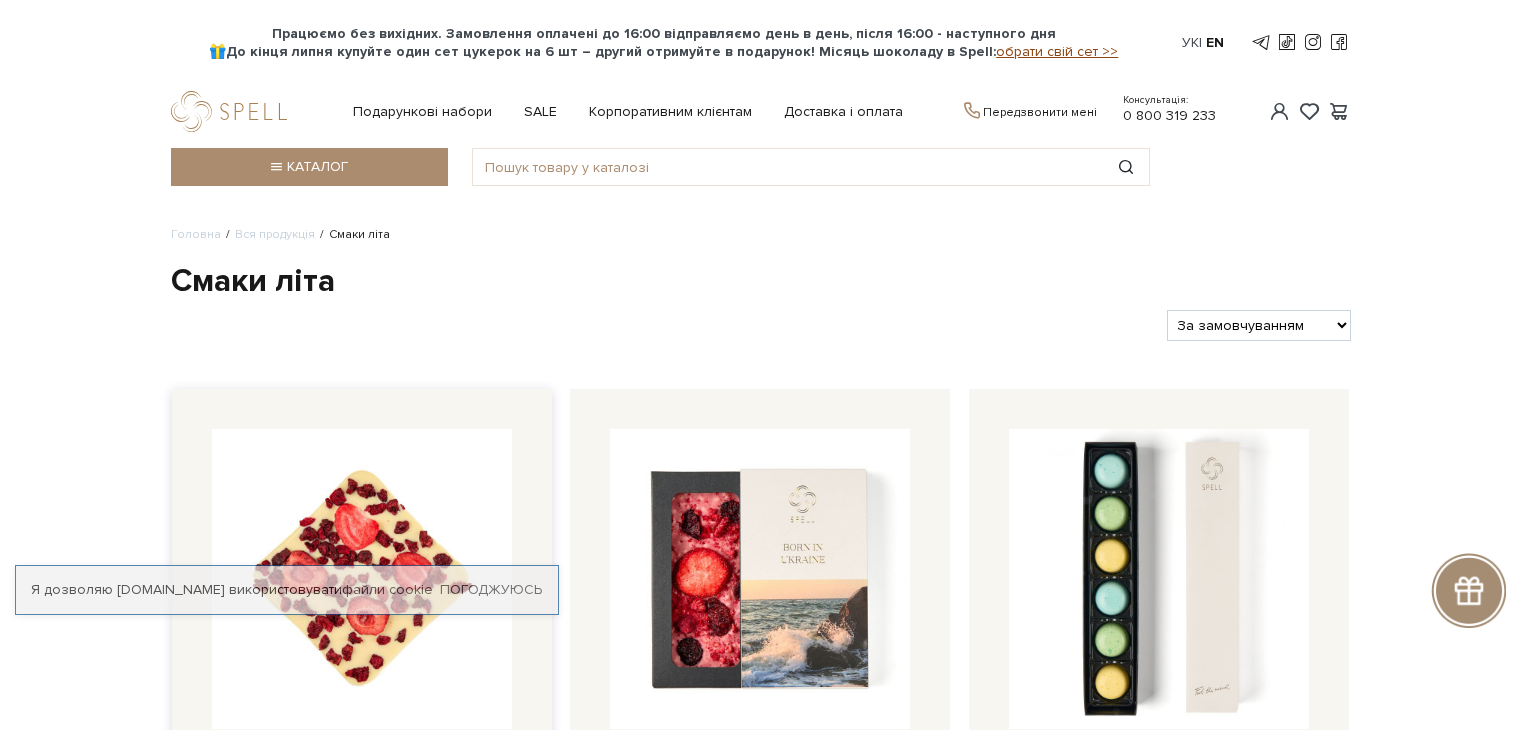 scroll, scrollTop: 0, scrollLeft: 0, axis: both 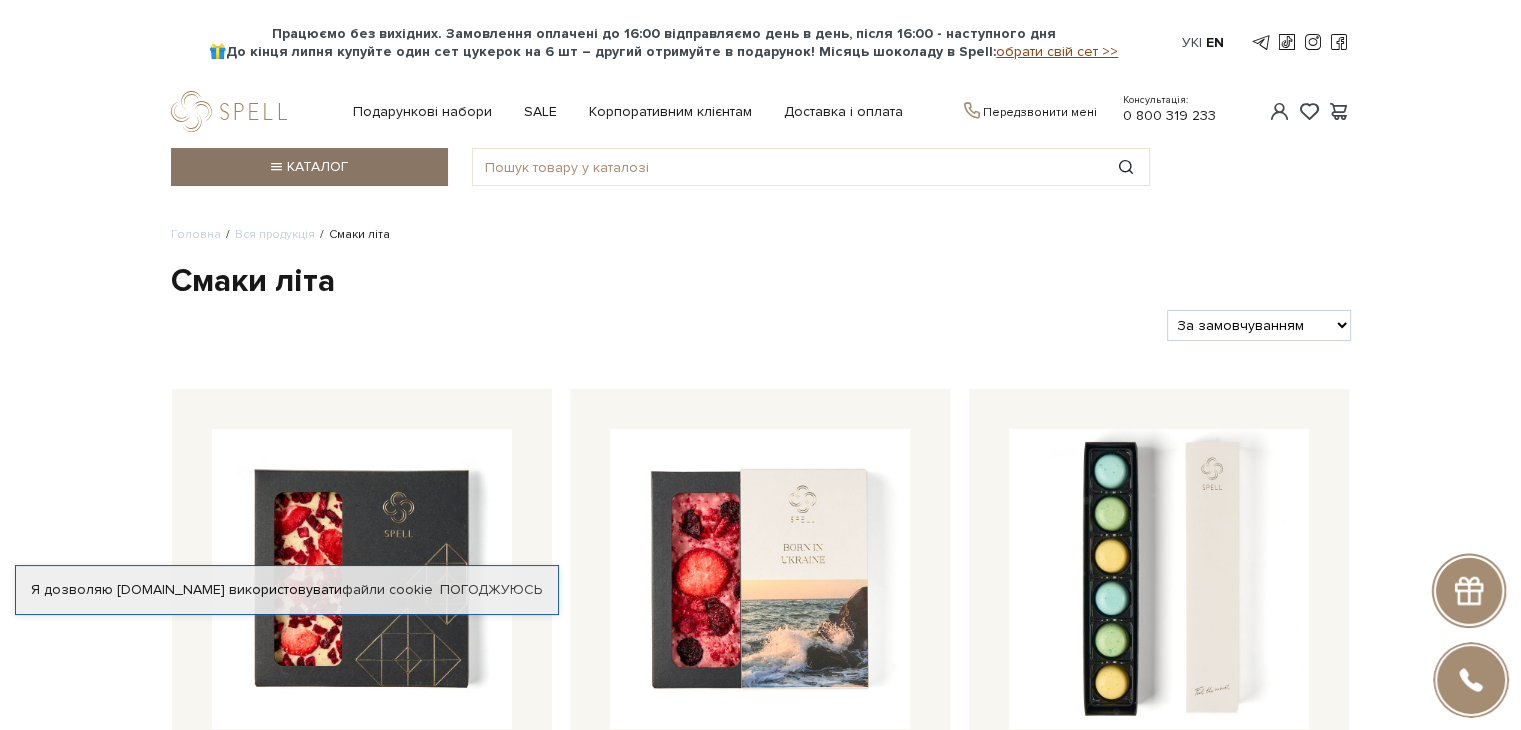 click on "Каталог" at bounding box center (309, 167) 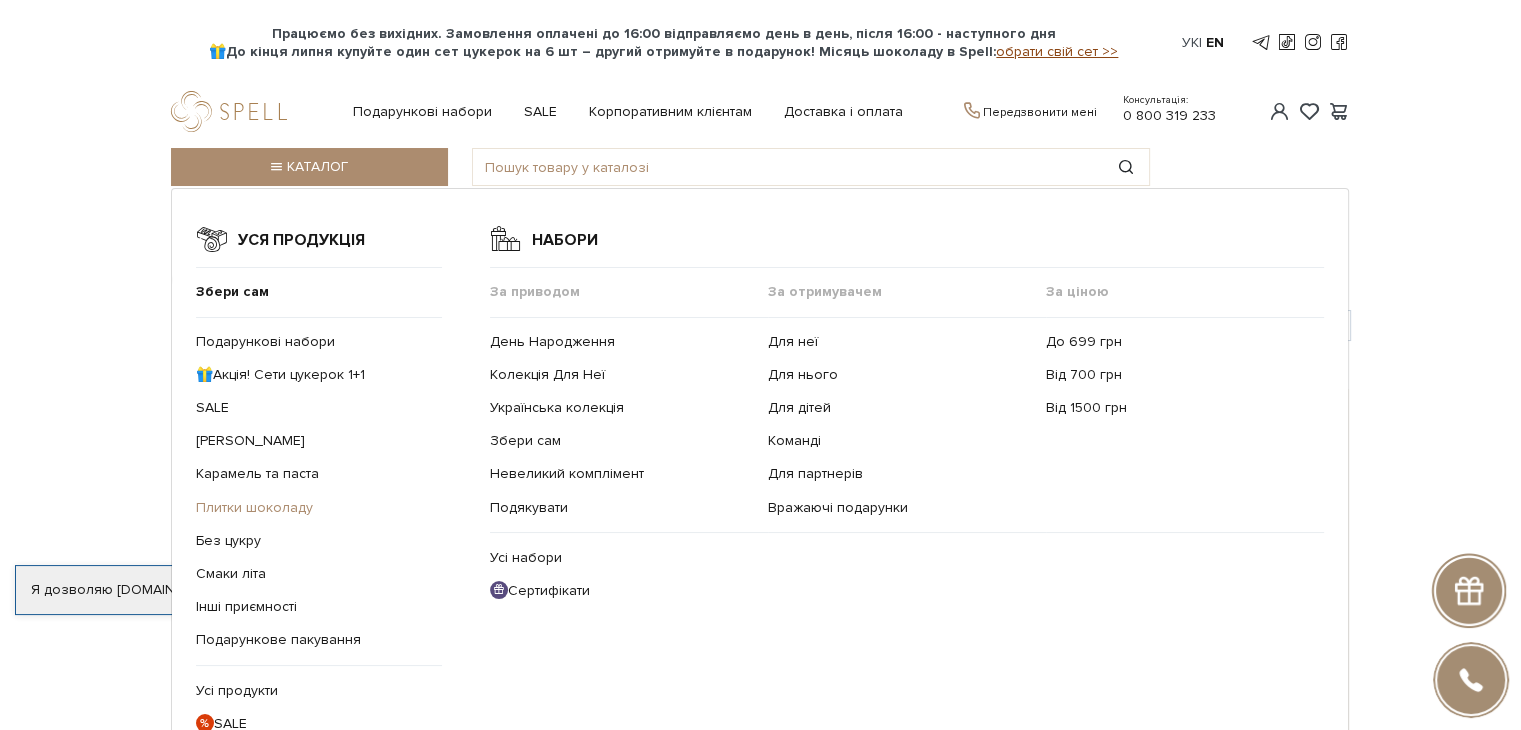 click on "Плитки шоколаду" at bounding box center (254, 507) 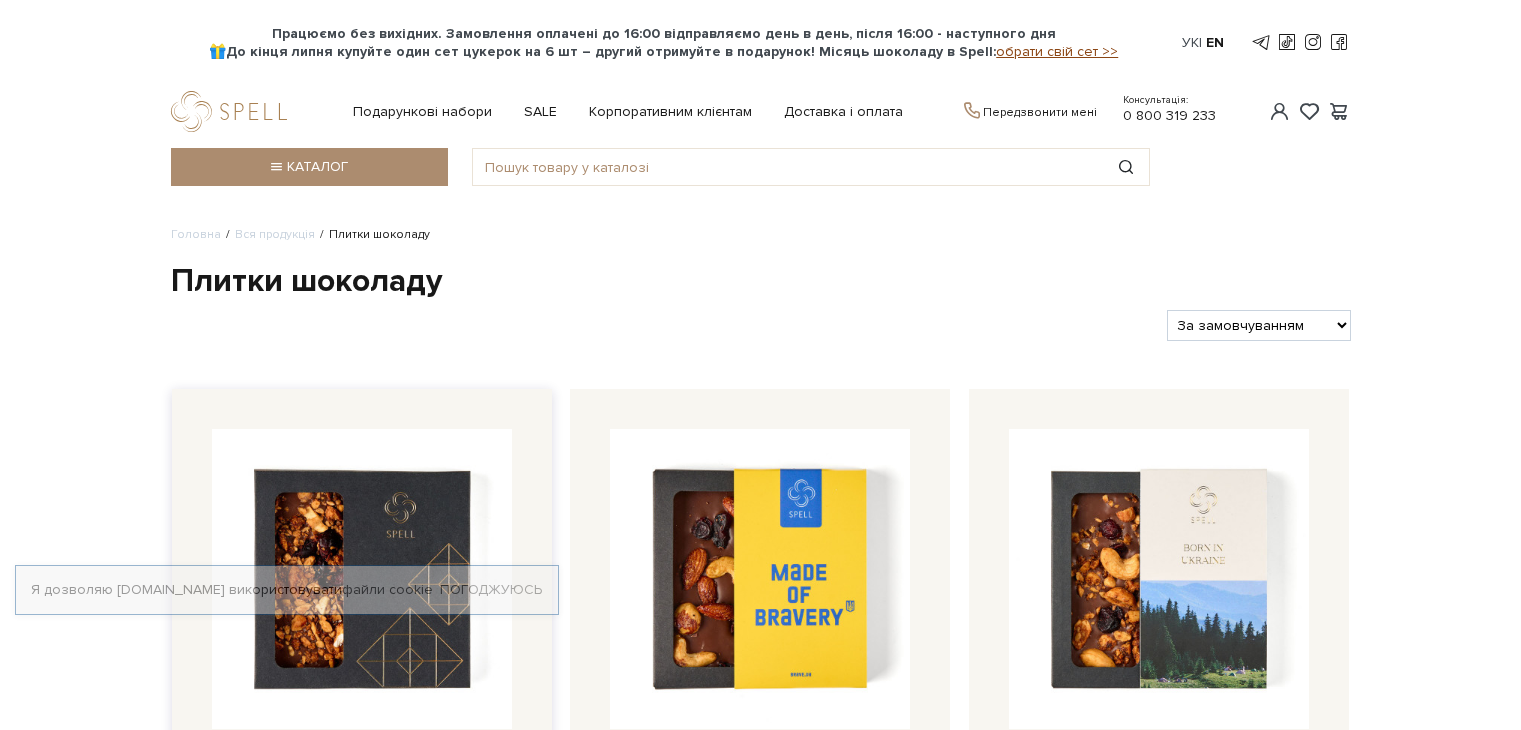 scroll, scrollTop: 0, scrollLeft: 0, axis: both 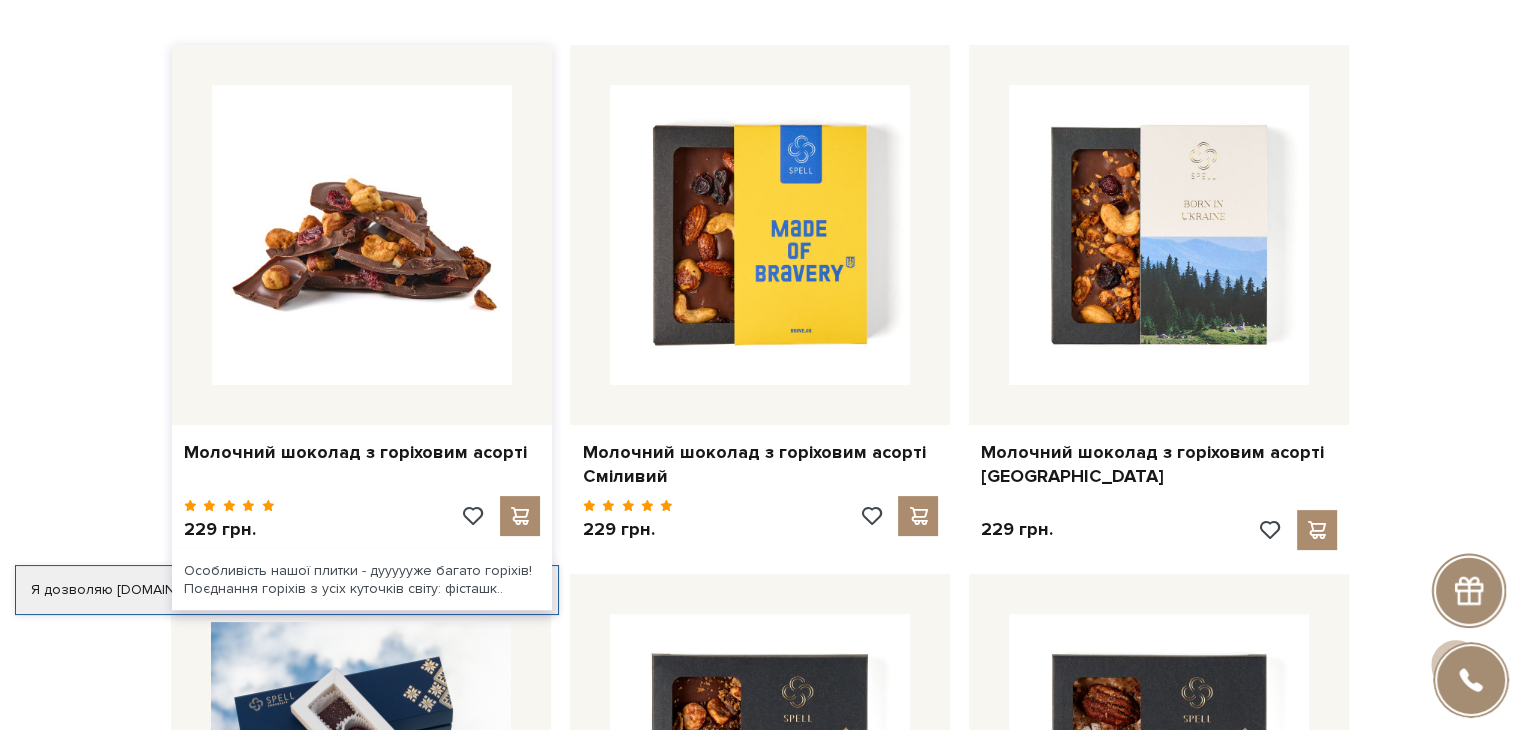 click at bounding box center [362, 235] 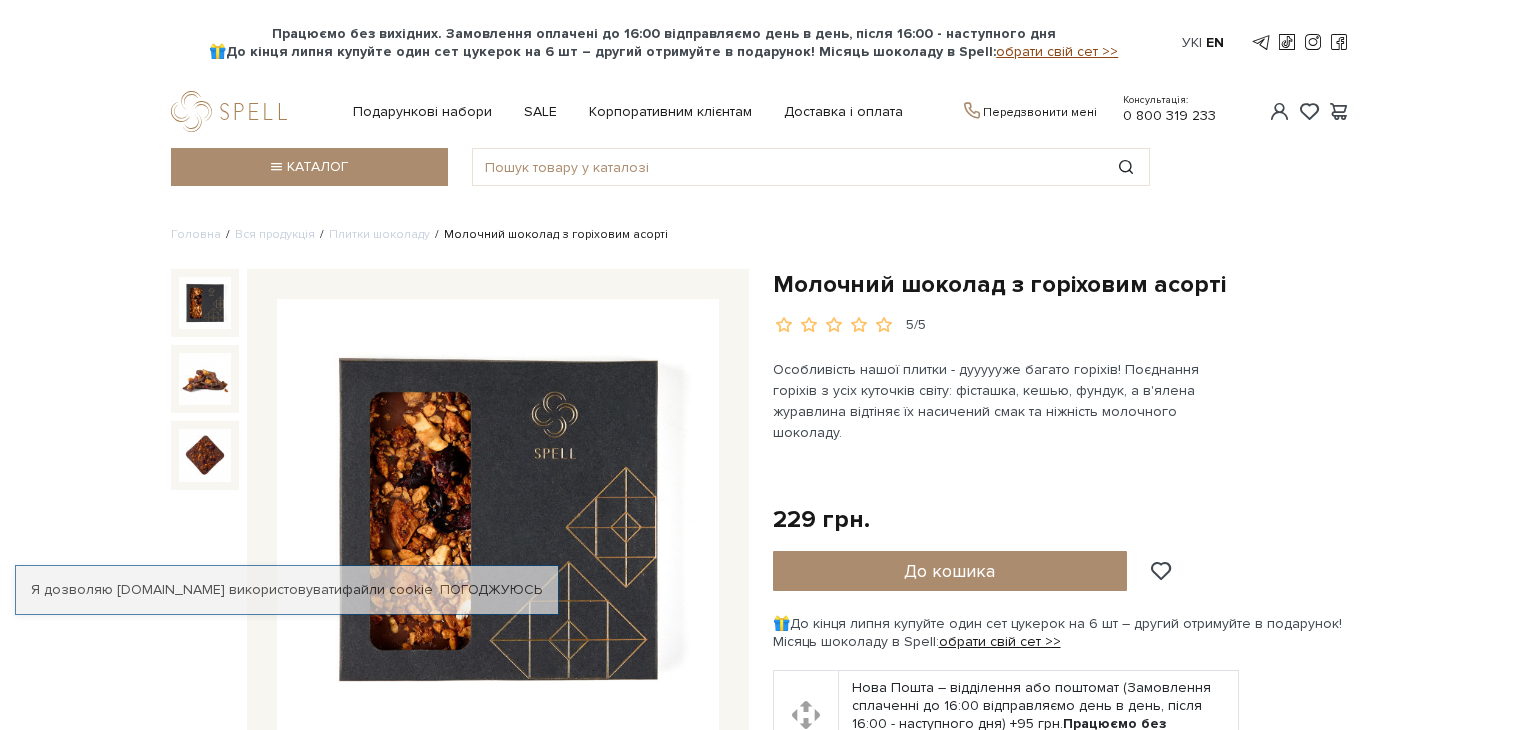scroll, scrollTop: 0, scrollLeft: 0, axis: both 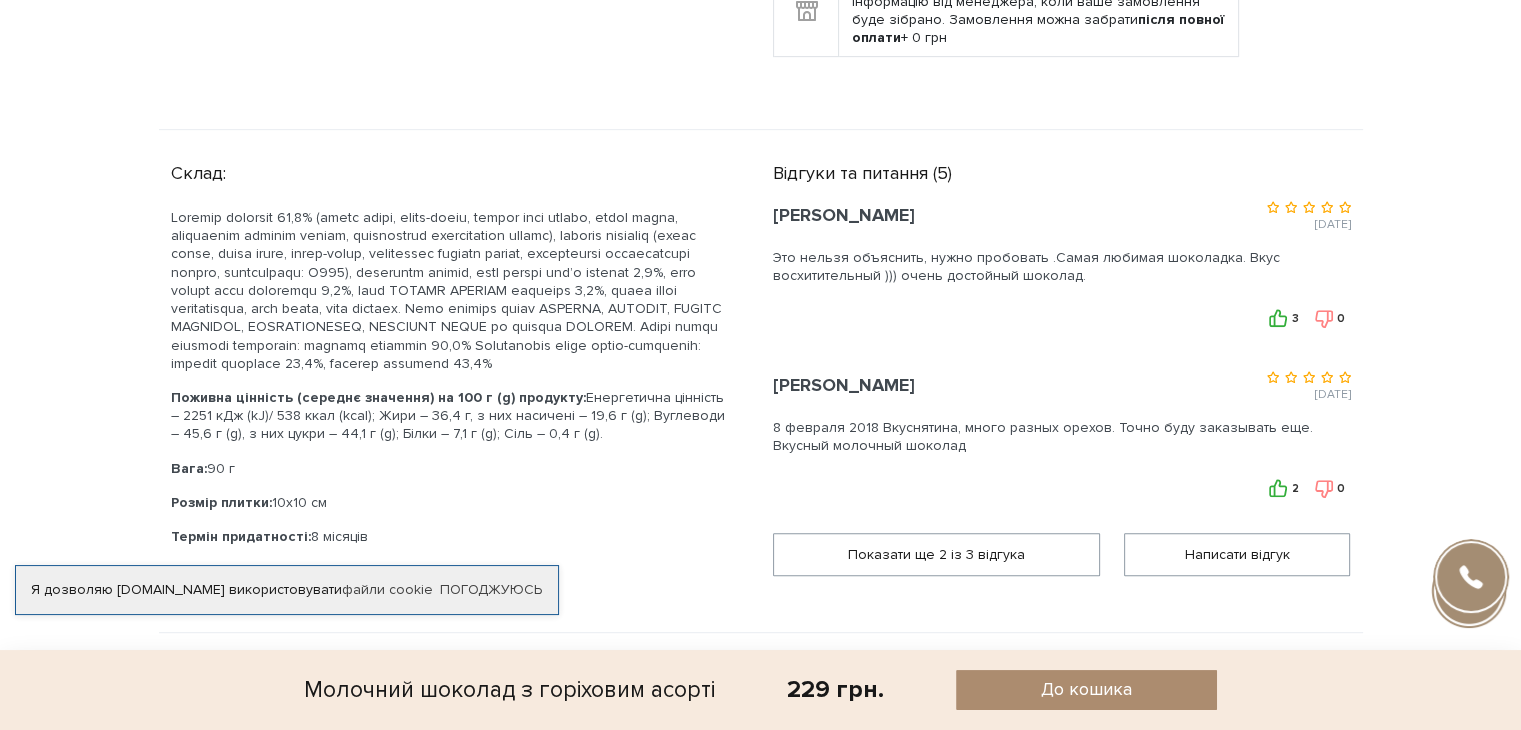 click on "Розмір плитки:  10х10 см" at bounding box center (448, 503) 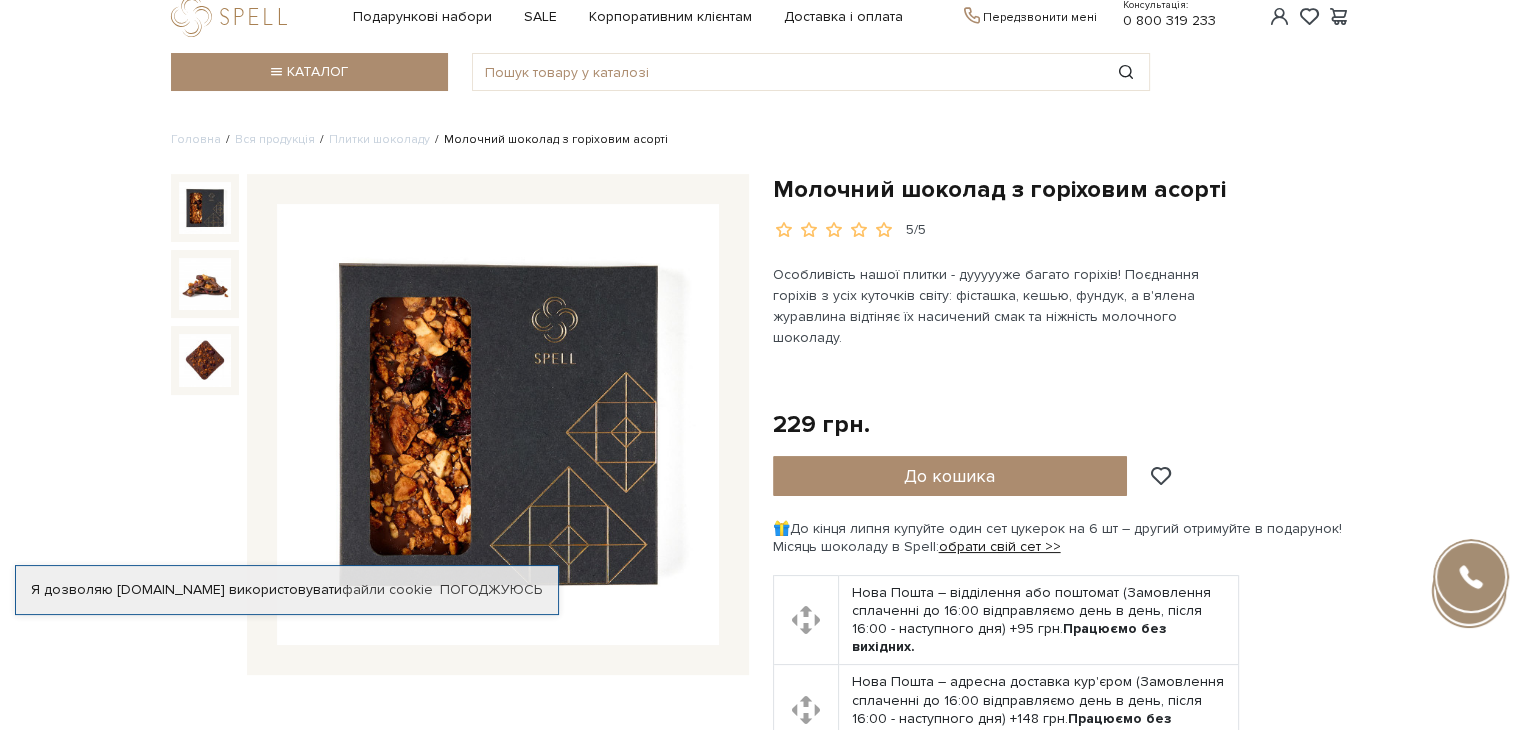 scroll, scrollTop: 0, scrollLeft: 0, axis: both 